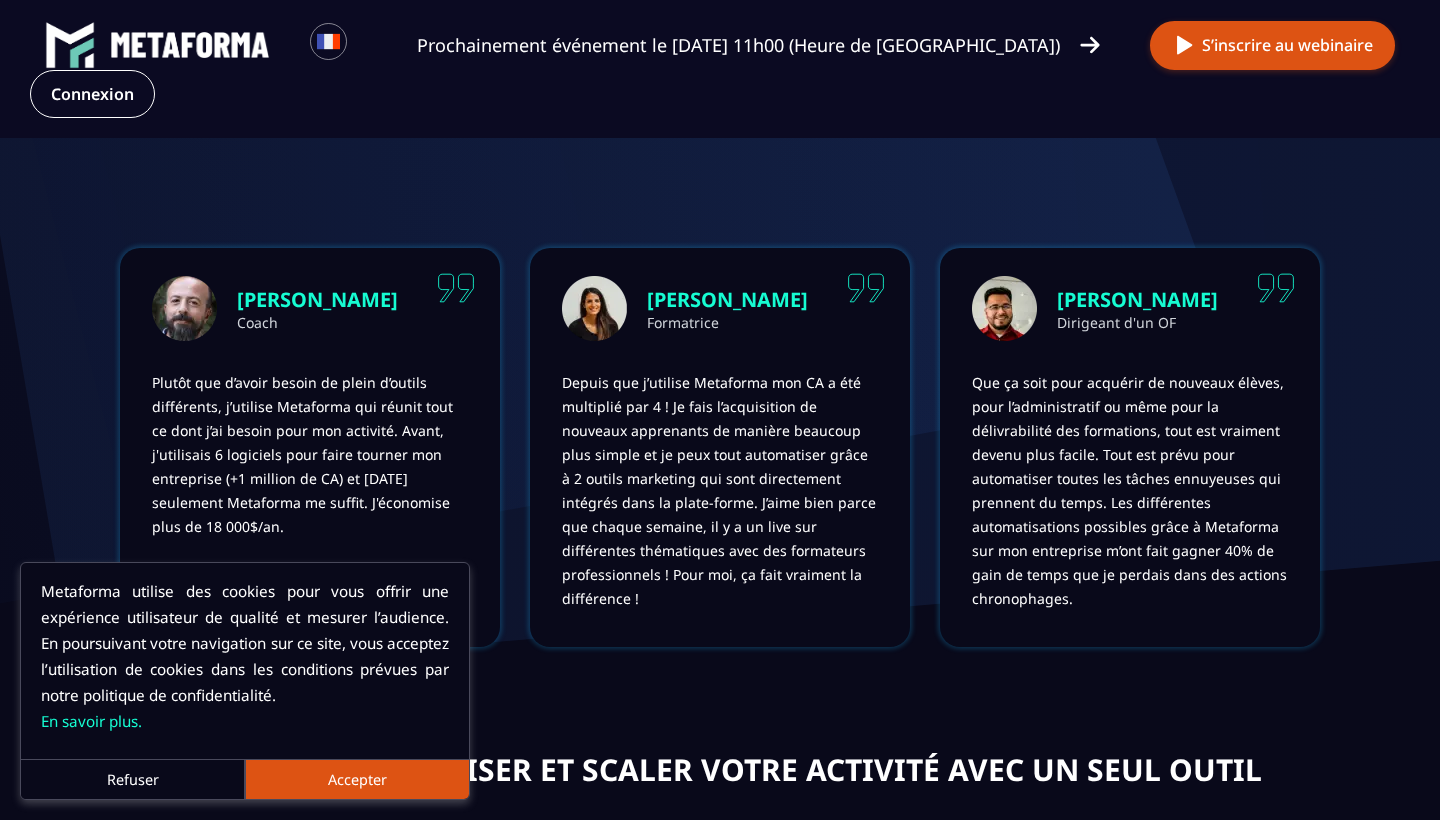 scroll, scrollTop: 635, scrollLeft: 0, axis: vertical 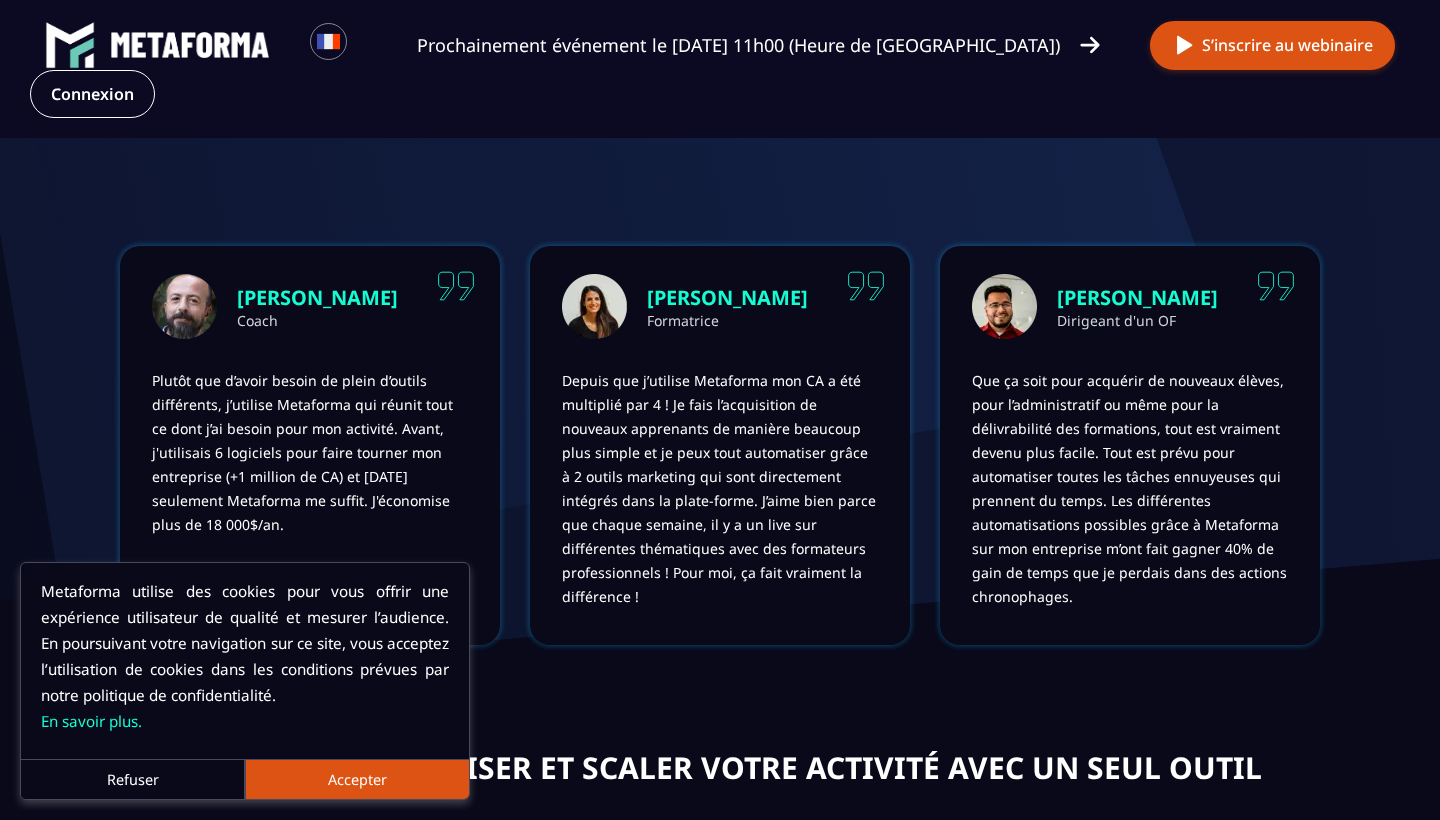 click on "Refuser" at bounding box center [133, 779] 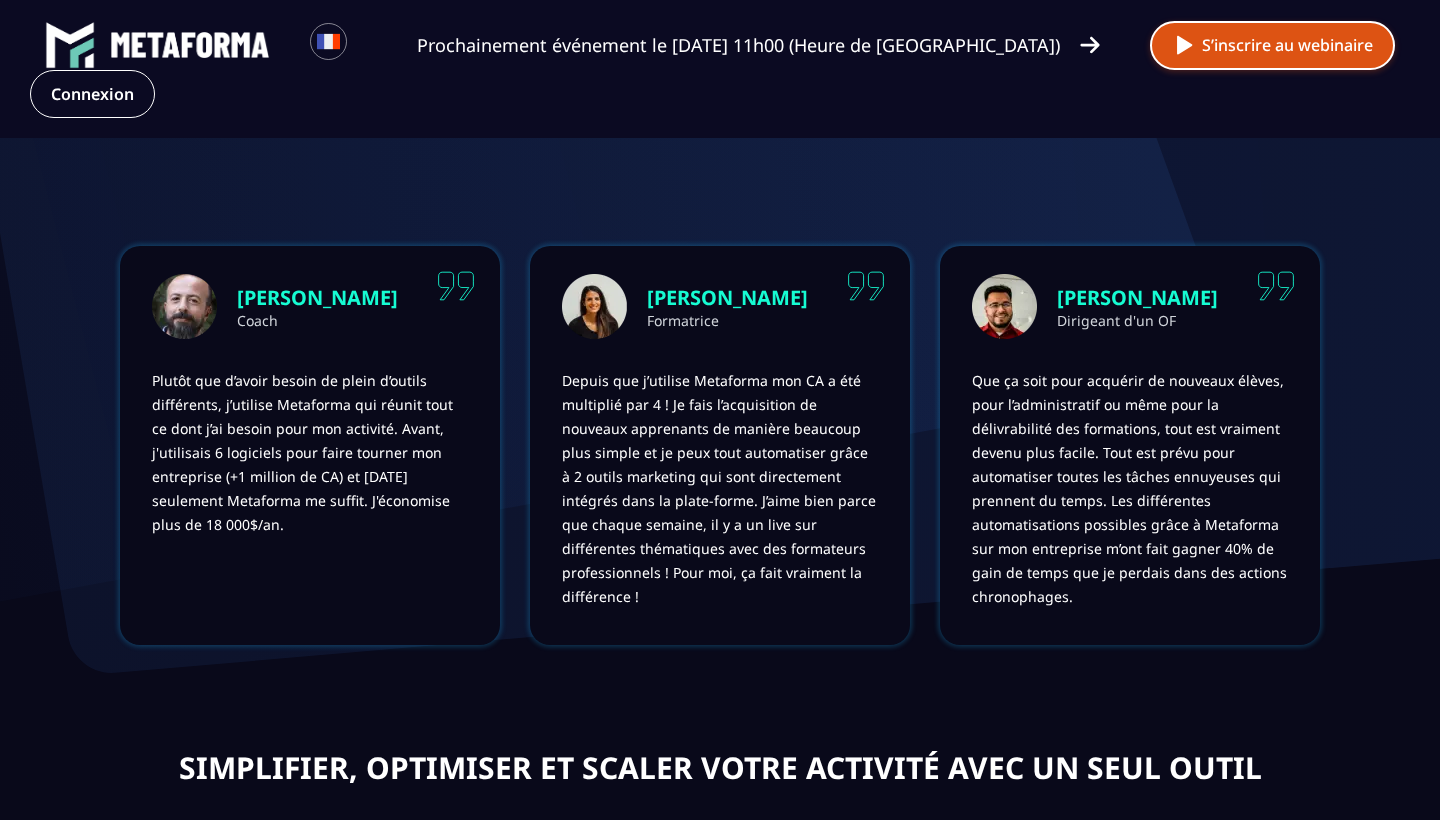 click on "S’inscrire au webinaire" at bounding box center [1272, 45] 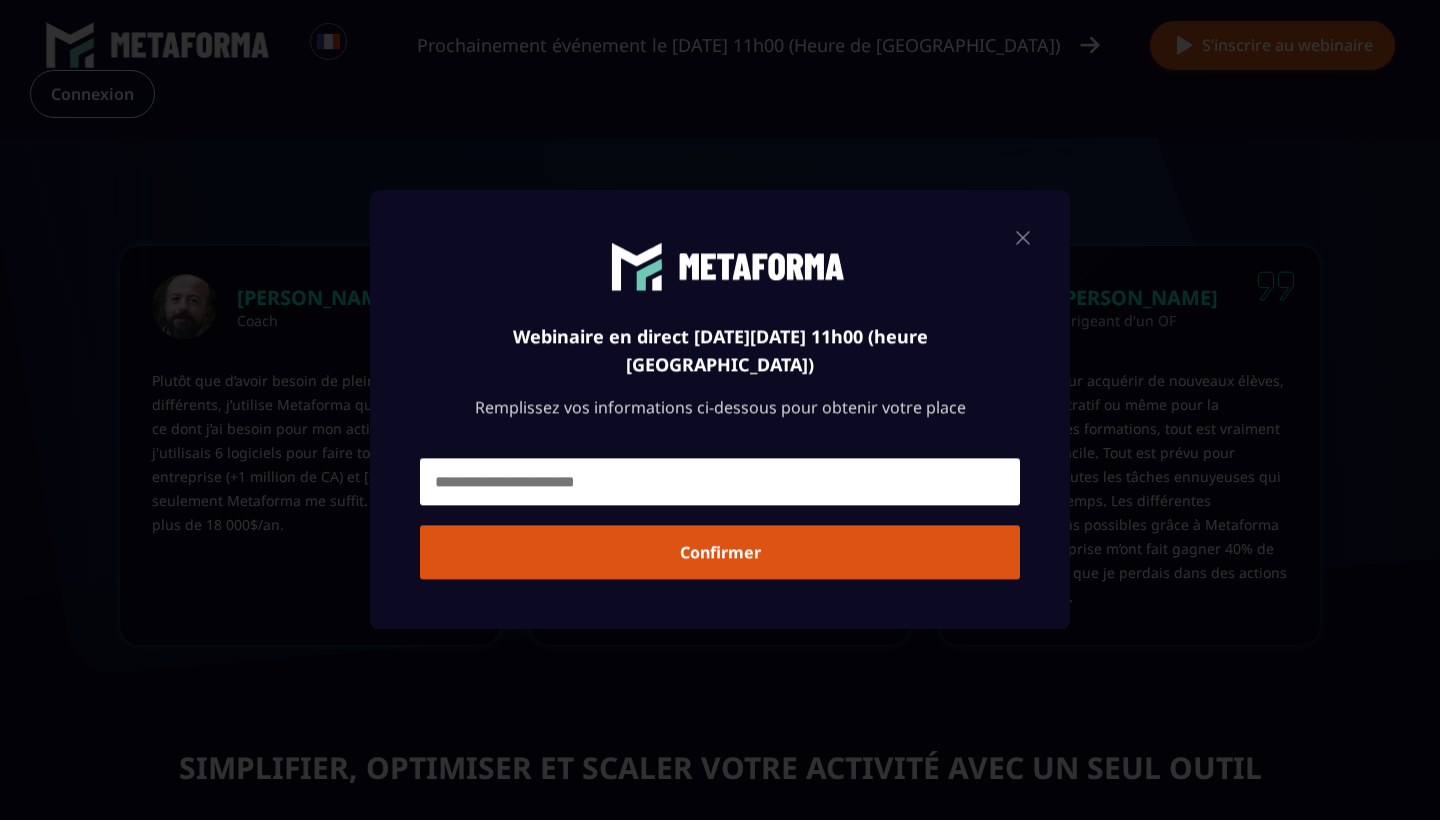 click at bounding box center [1023, 237] 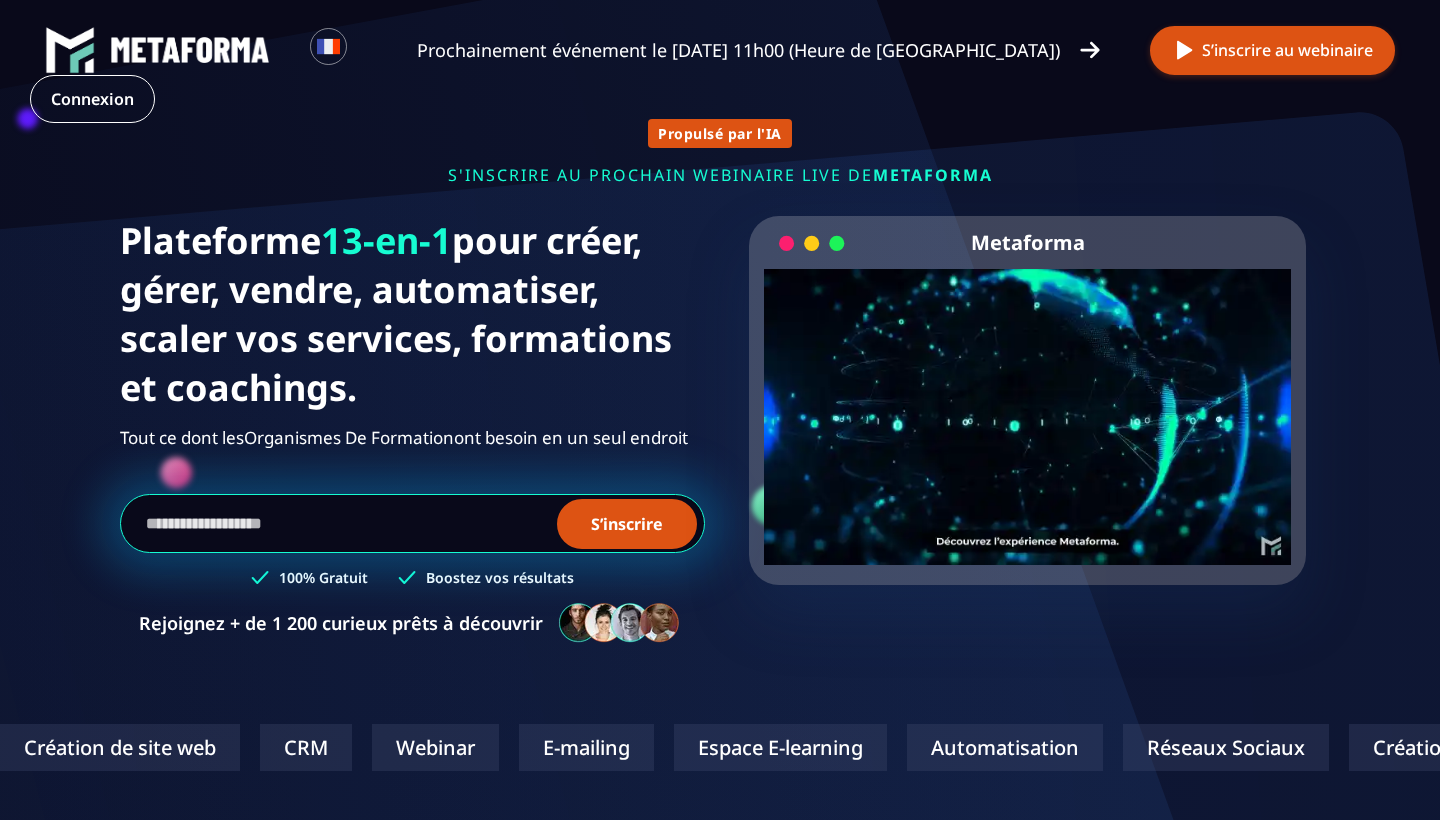scroll, scrollTop: 0, scrollLeft: 0, axis: both 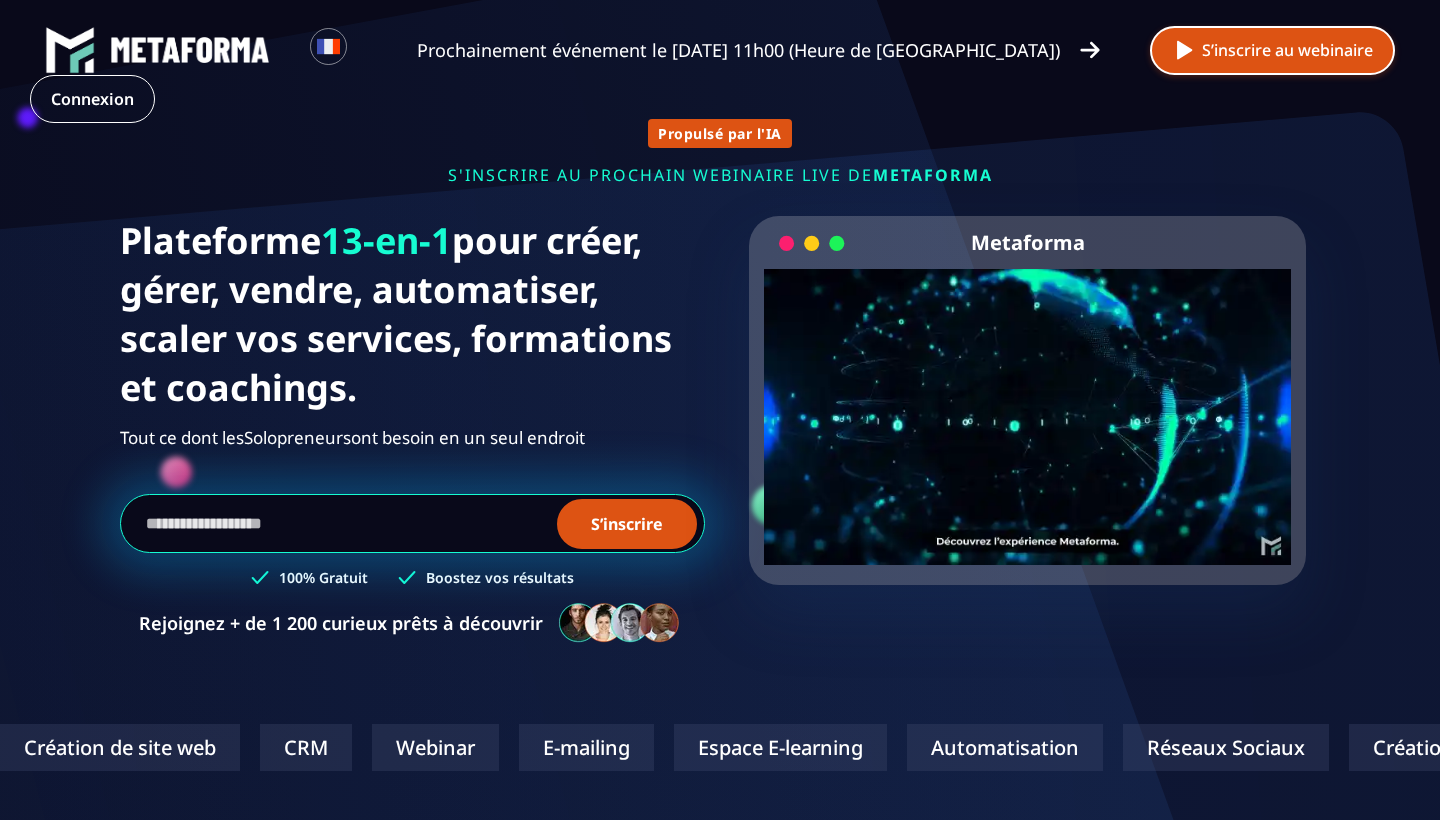 click on "S’inscrire au webinaire" at bounding box center (1272, 50) 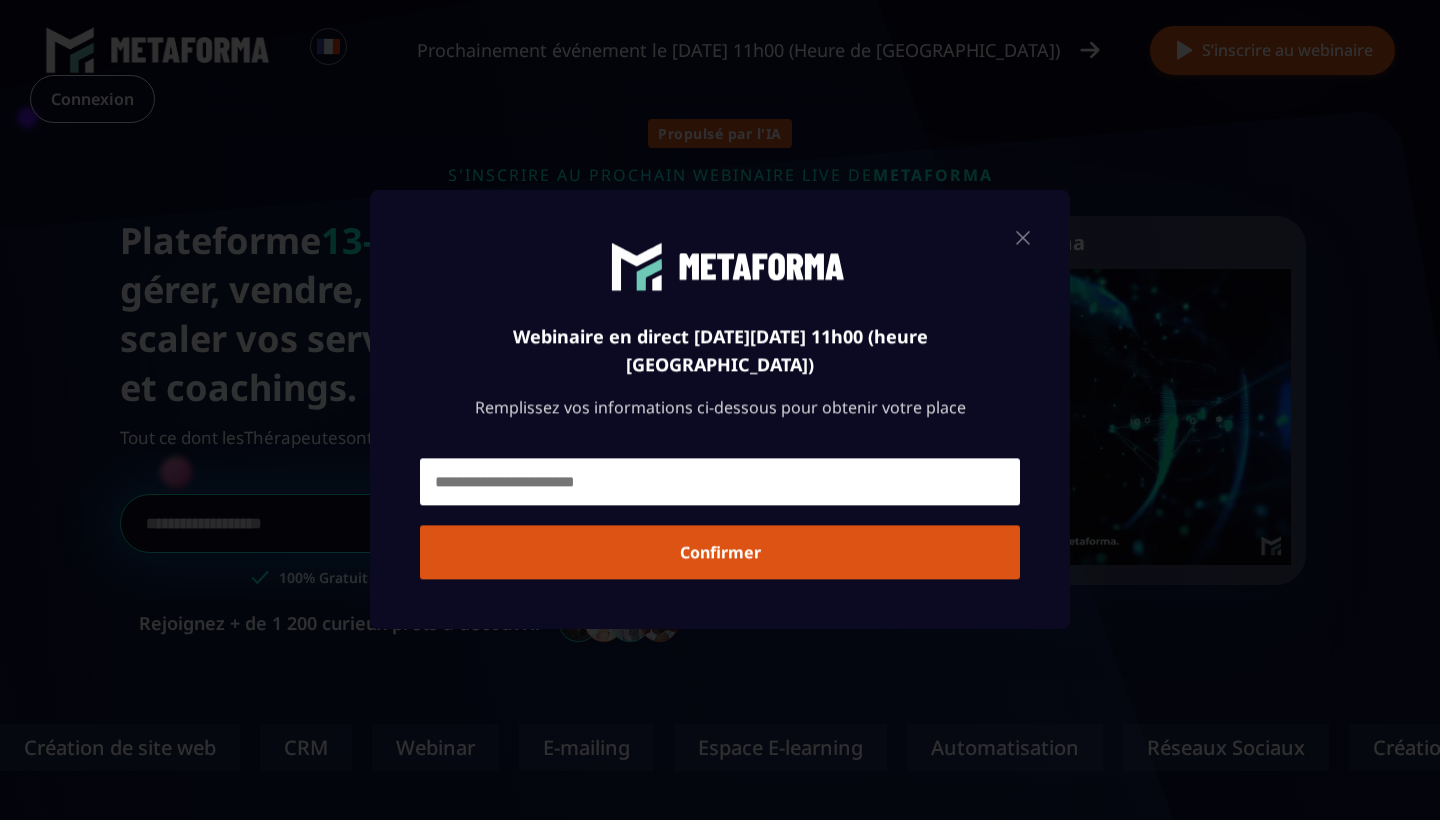 click at bounding box center [720, 482] 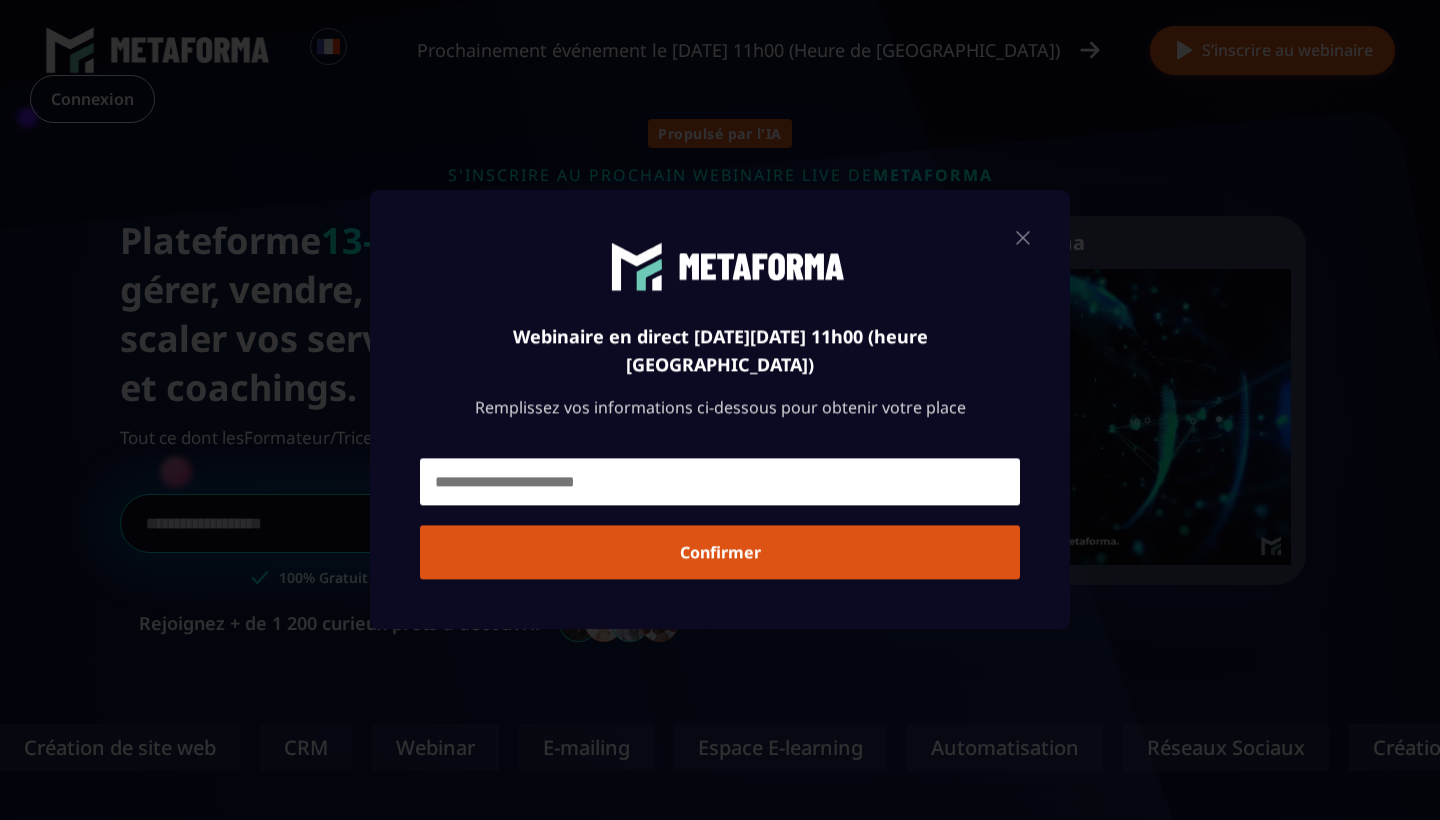 click at bounding box center [720, 410] 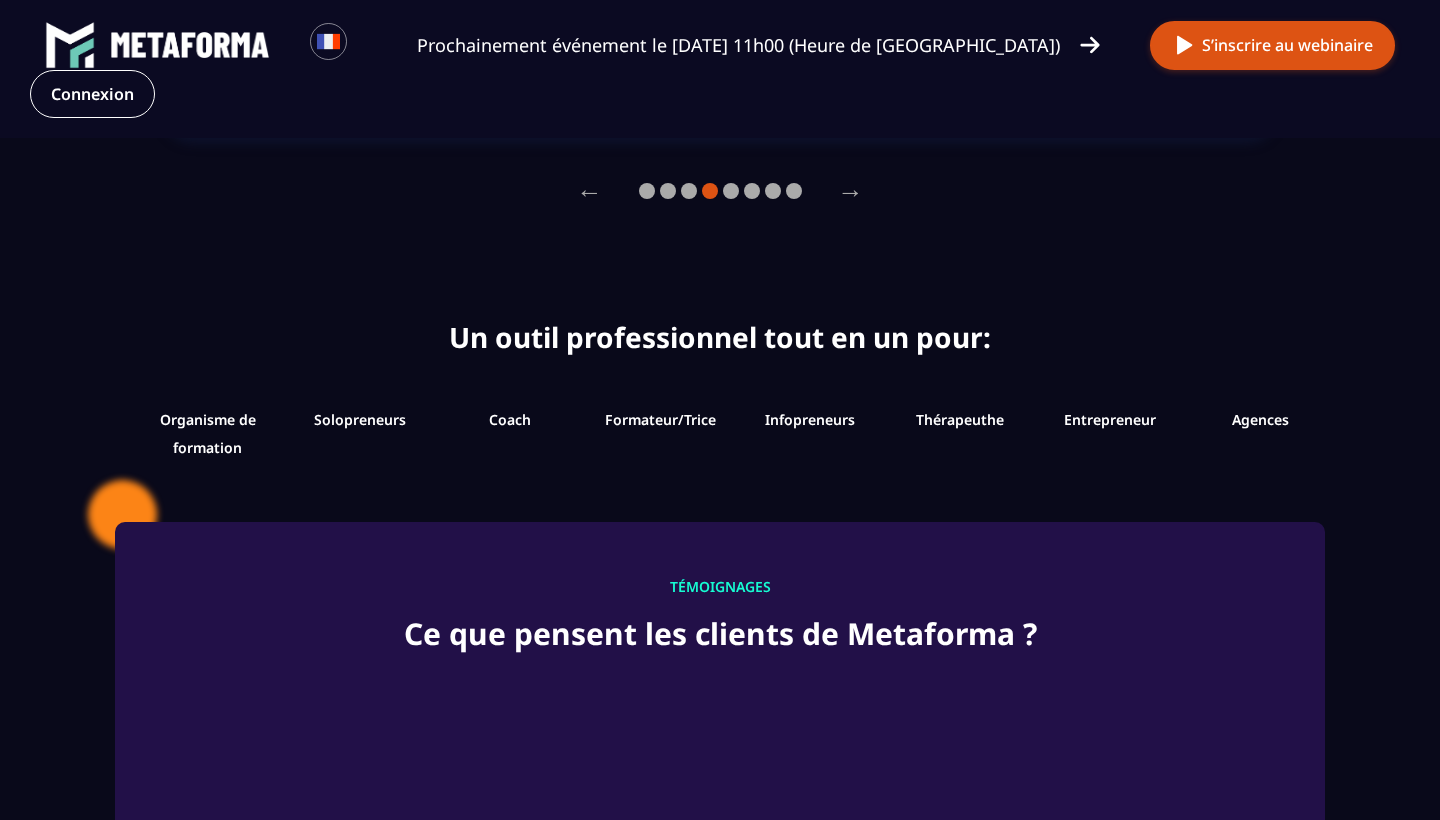 scroll, scrollTop: 1961, scrollLeft: 0, axis: vertical 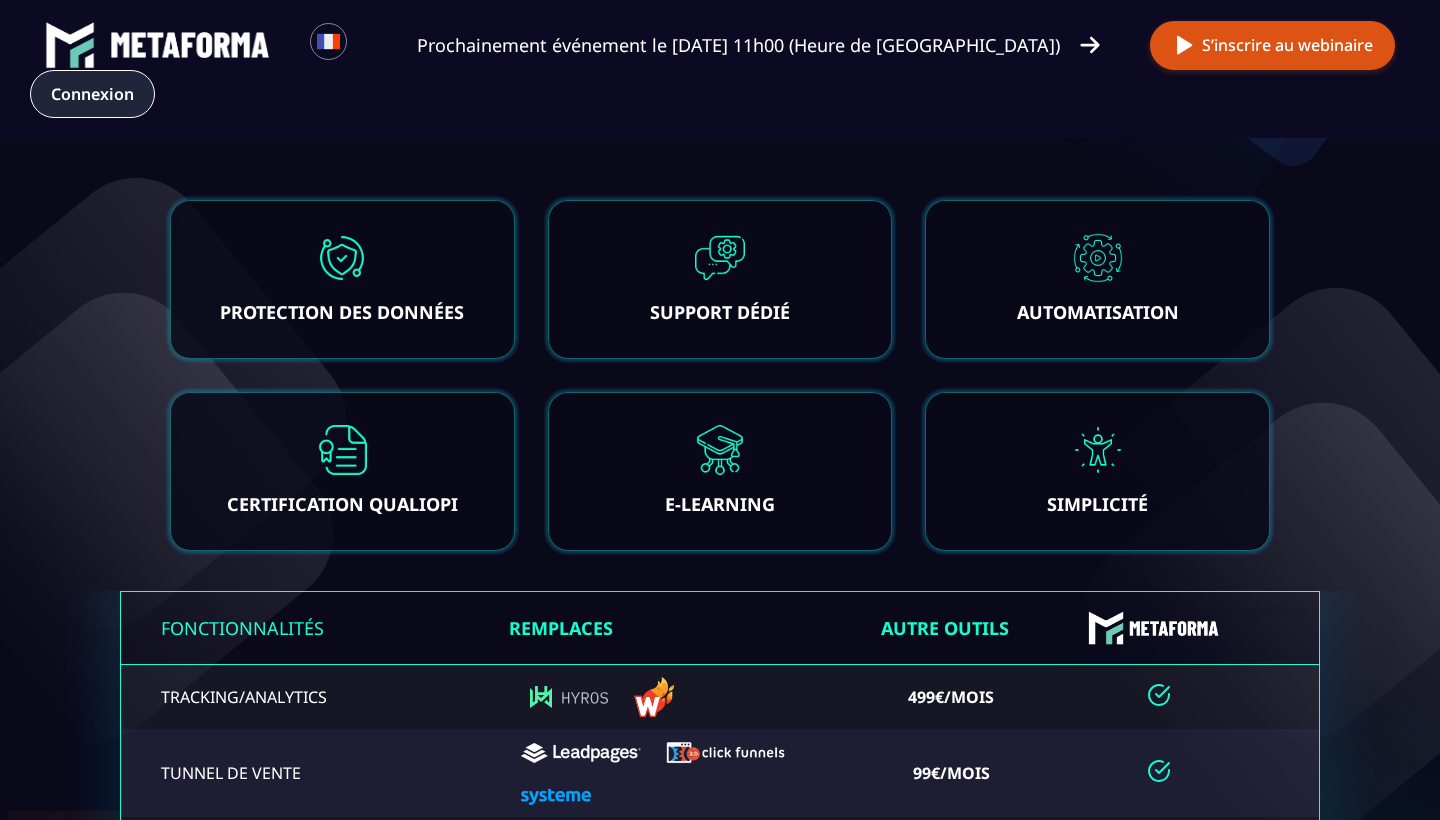 click on "Connexion" at bounding box center [92, 94] 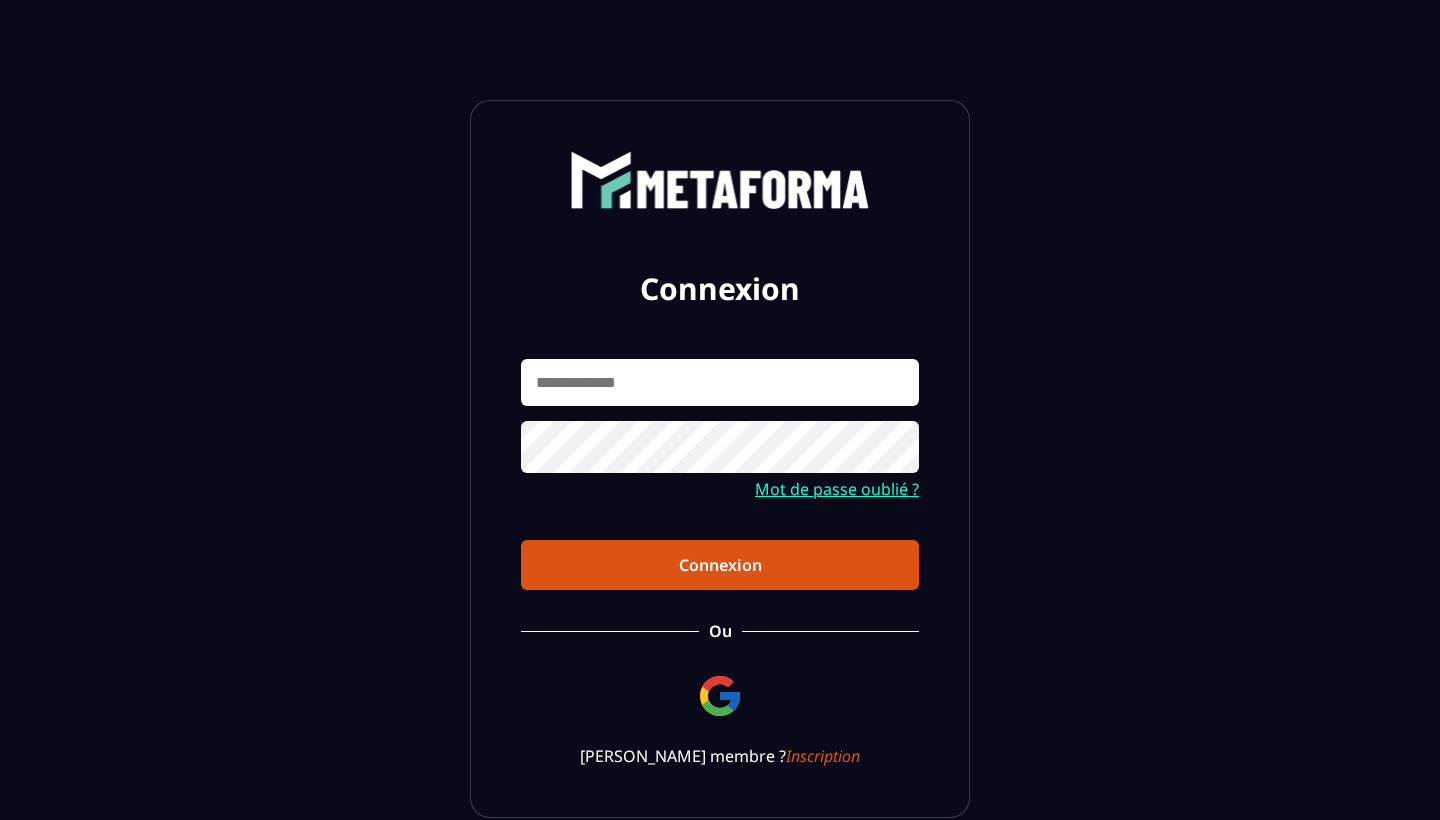 scroll, scrollTop: 0, scrollLeft: 0, axis: both 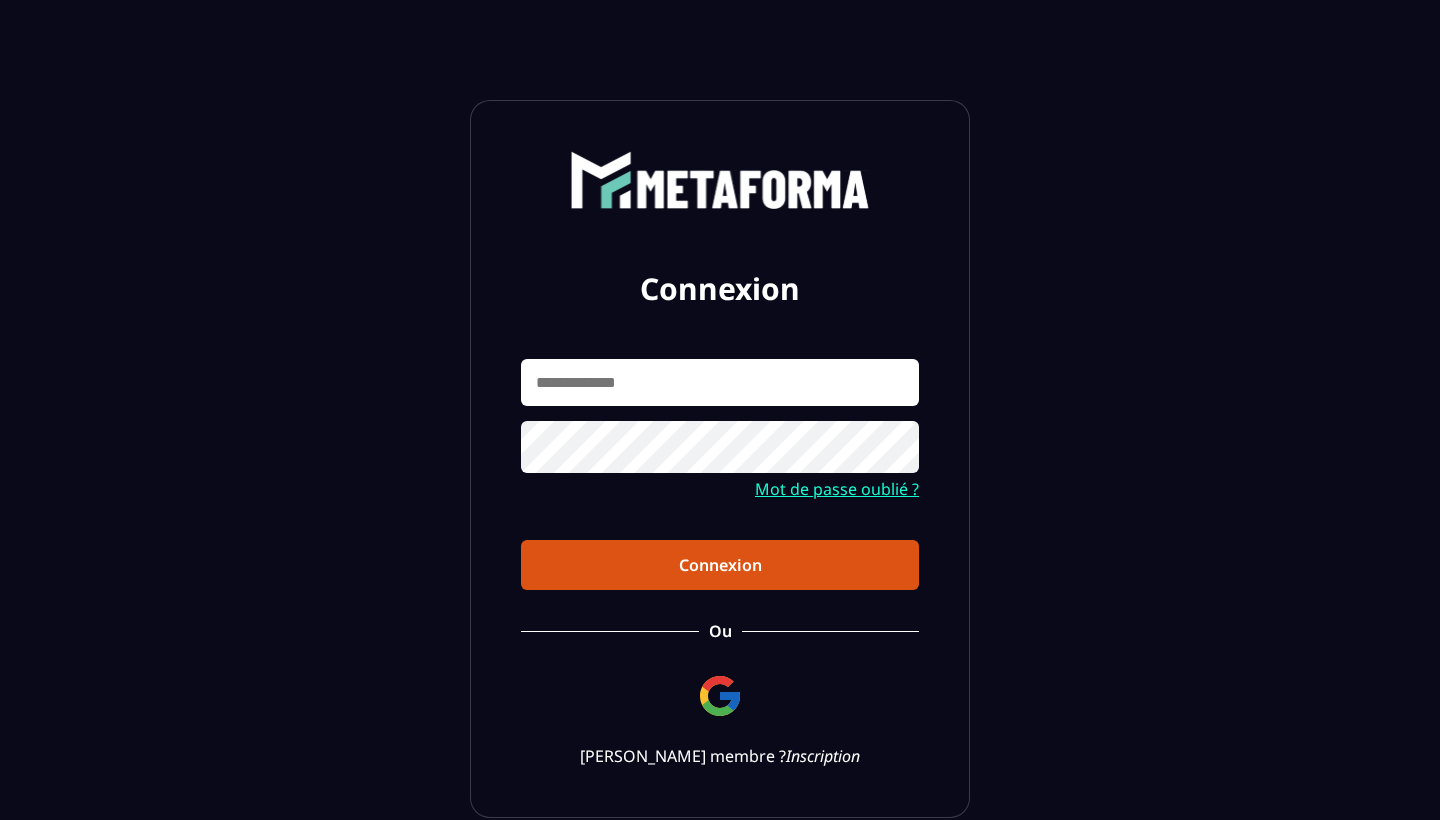 click on "Inscription" at bounding box center [823, 756] 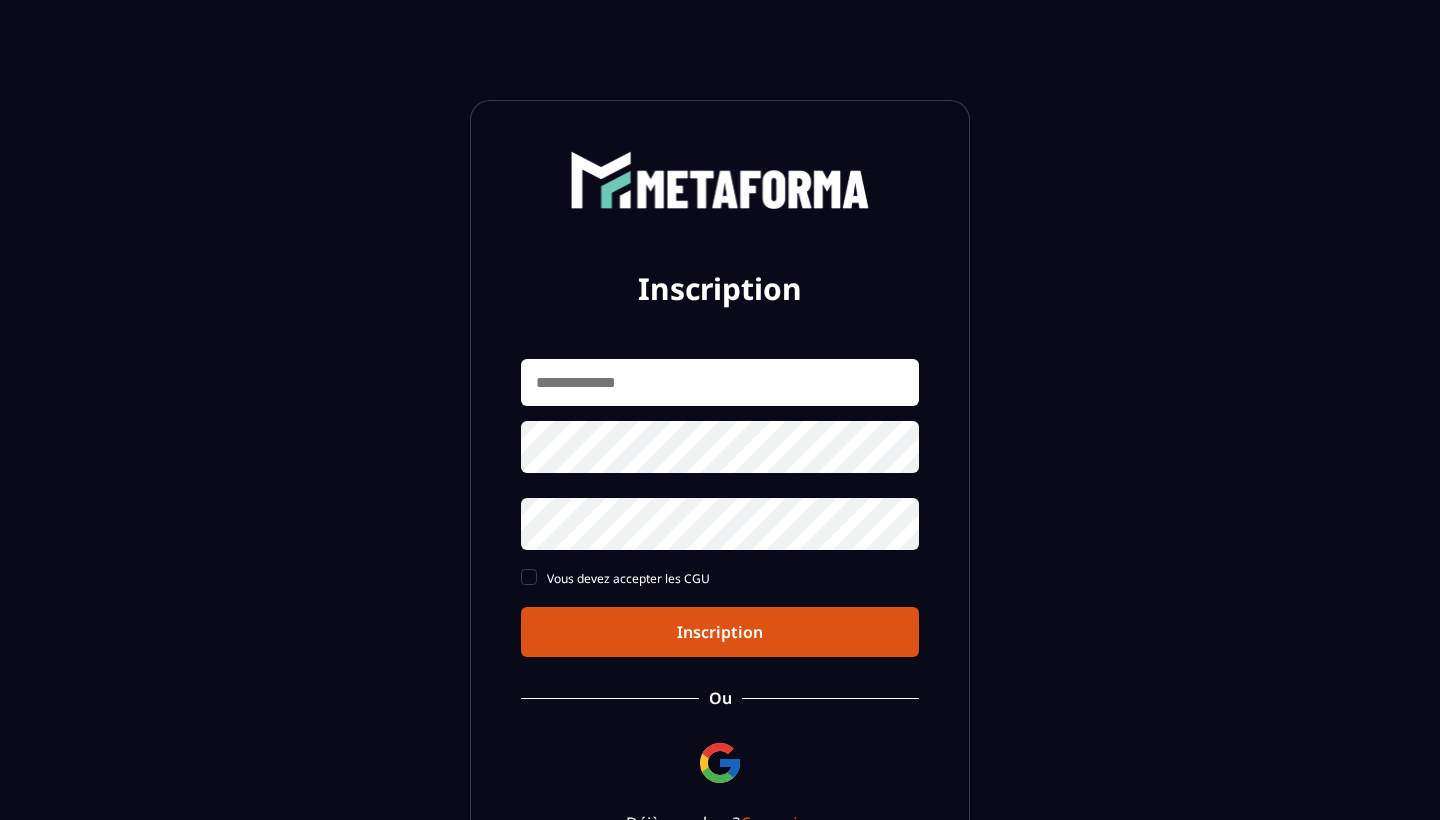 scroll, scrollTop: 0, scrollLeft: 0, axis: both 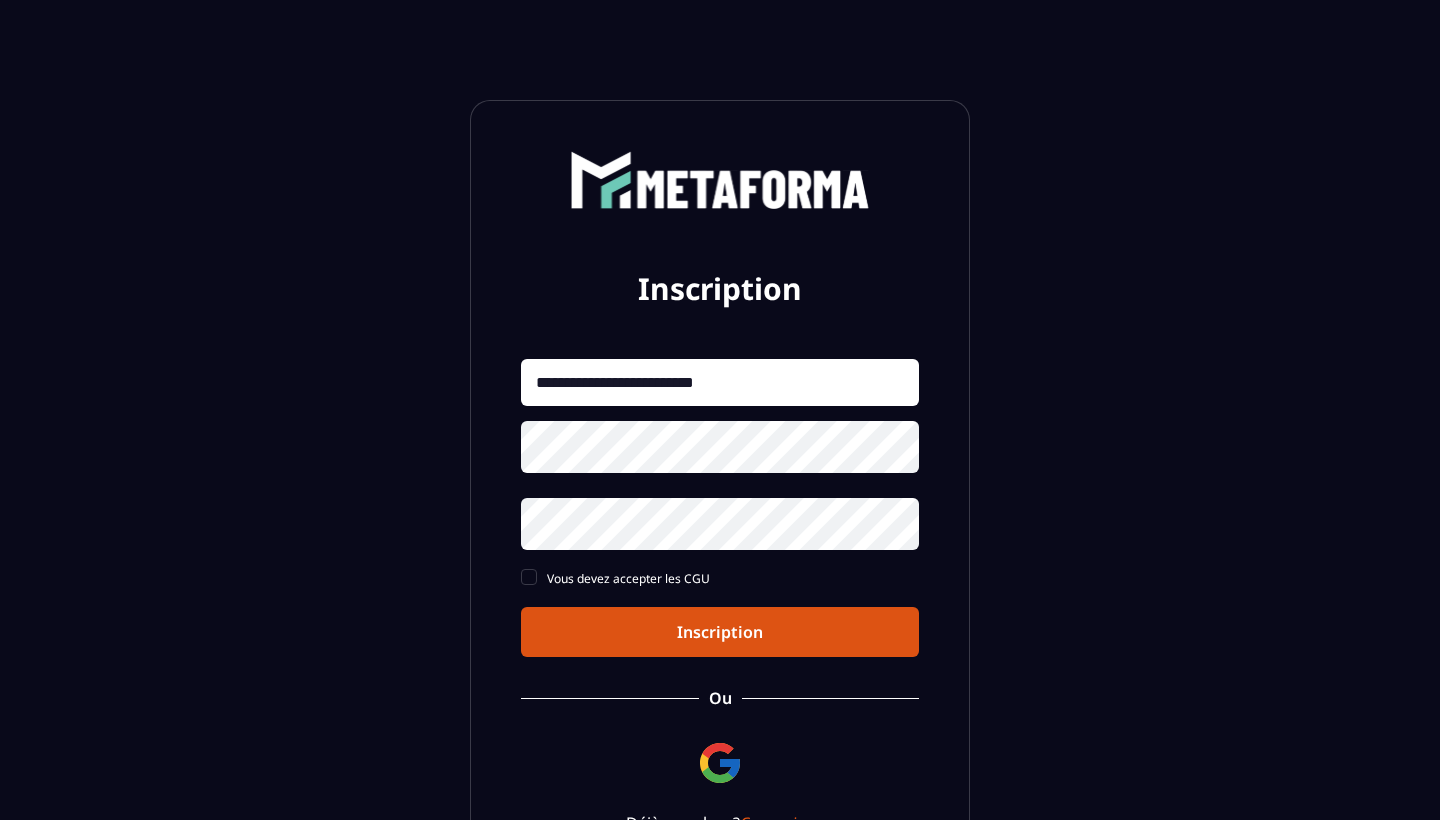 type on "**********" 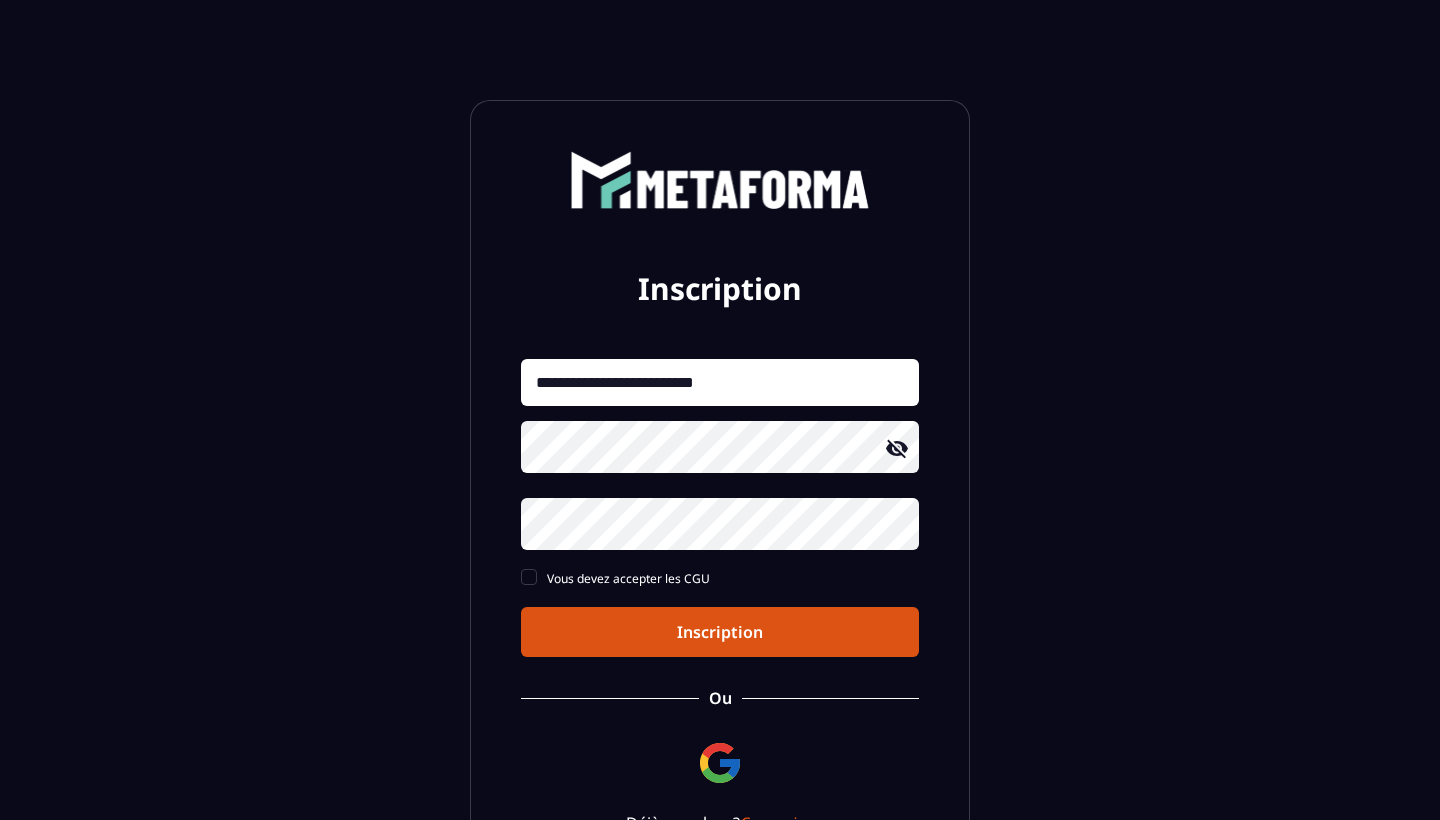 click on "**********" at bounding box center [720, 508] 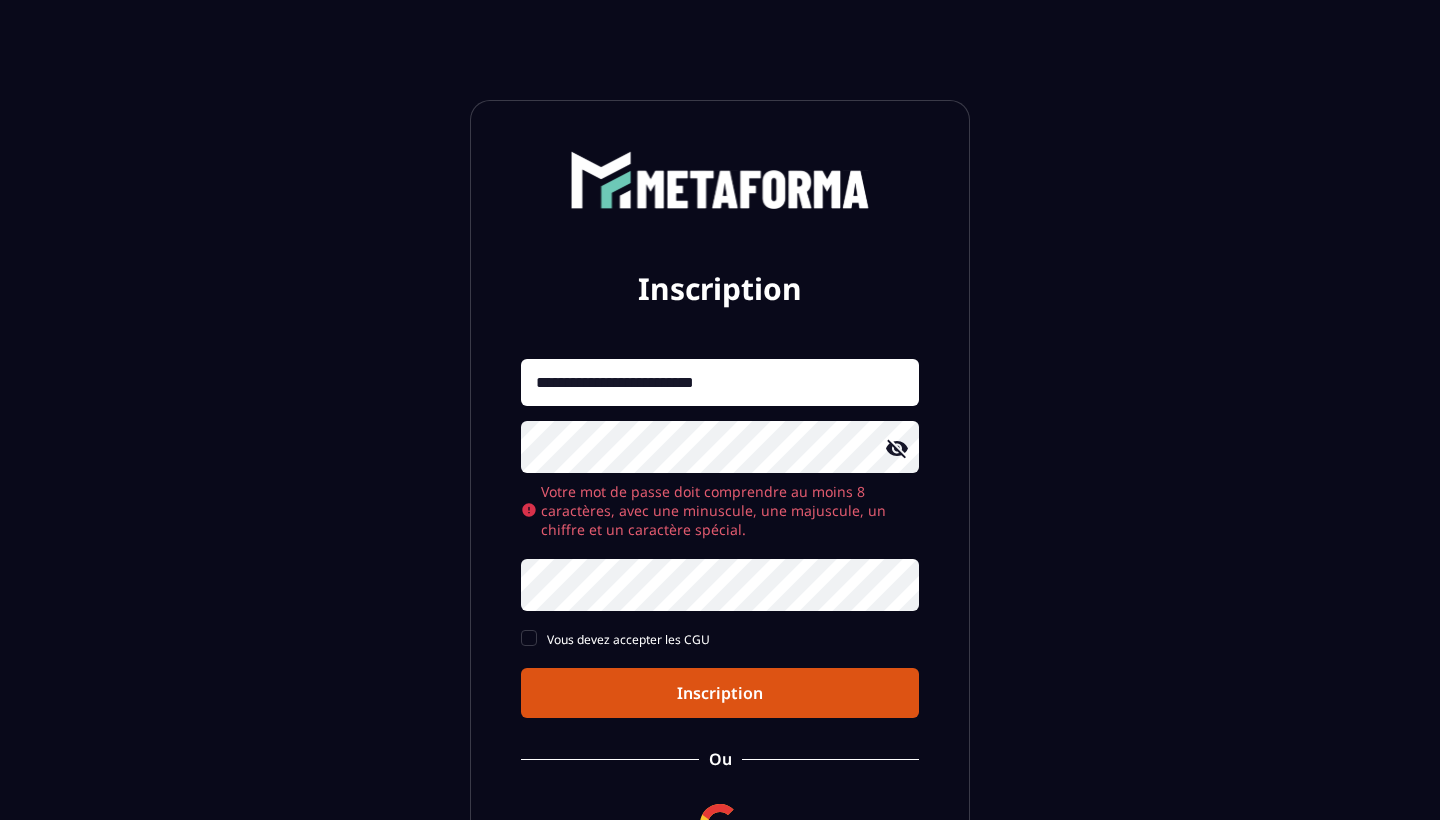 click 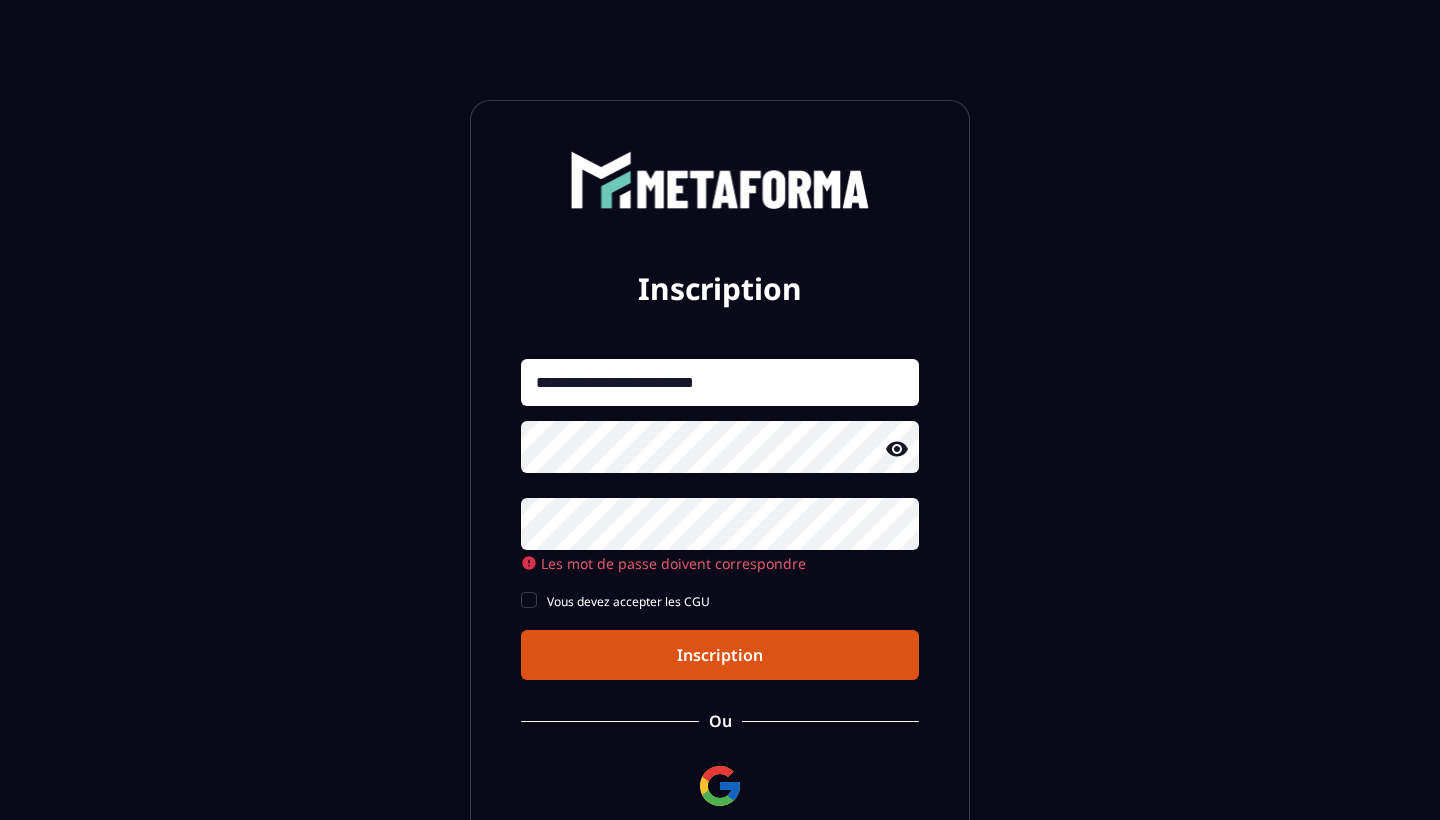 click on "**********" at bounding box center [720, 519] 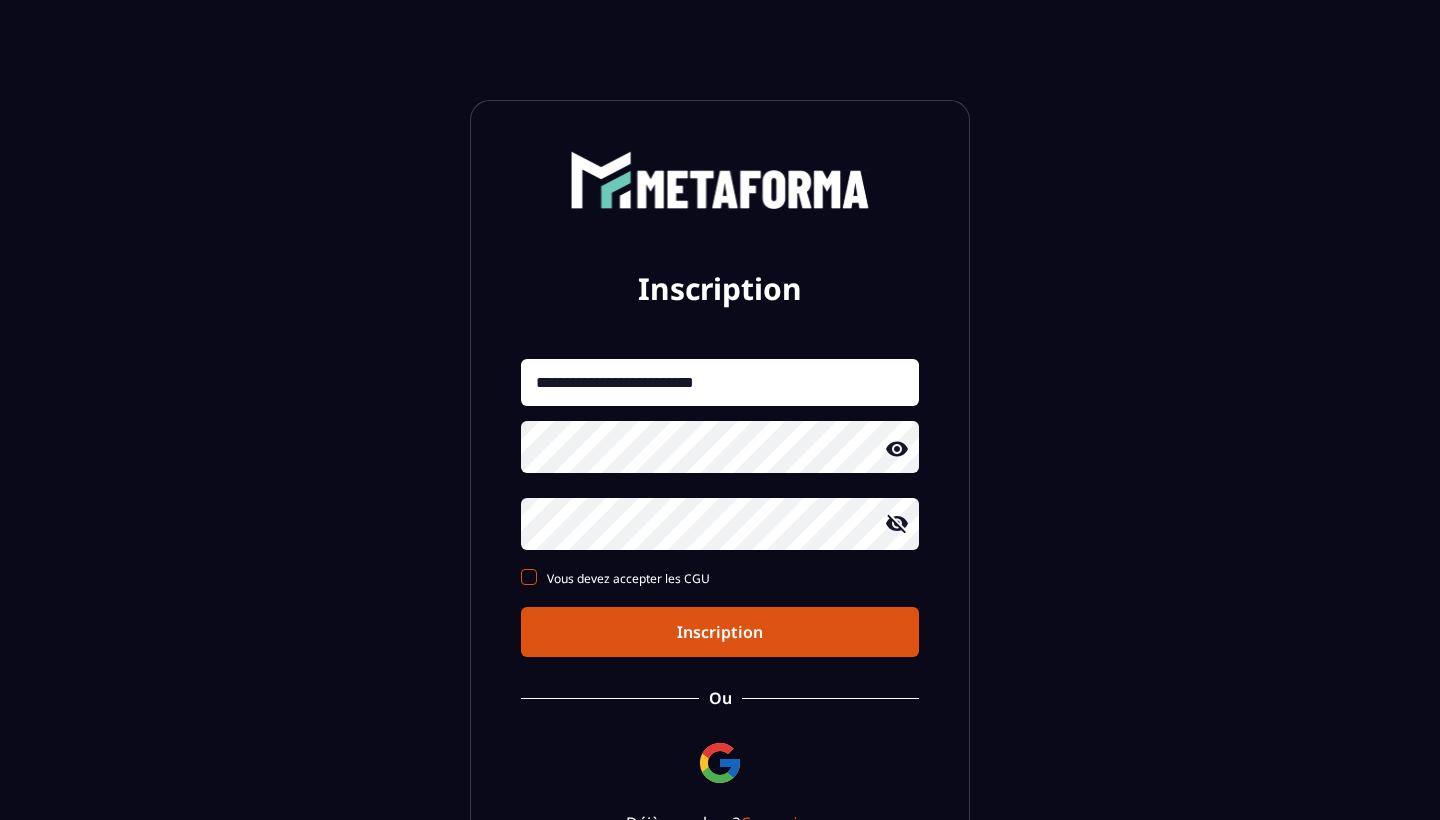 click on "**********" at bounding box center (720, 508) 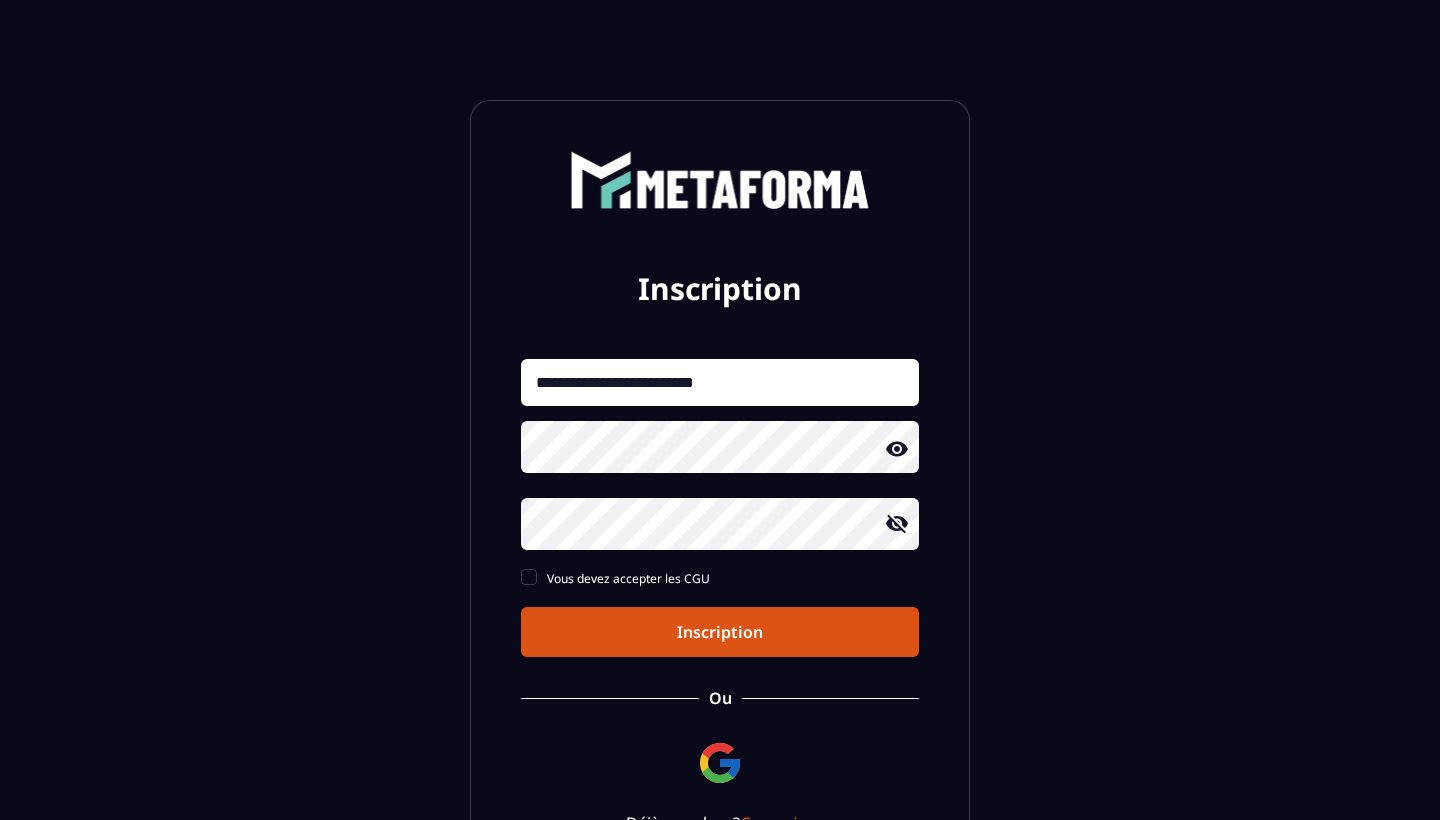 click on "Inscription" at bounding box center [720, 632] 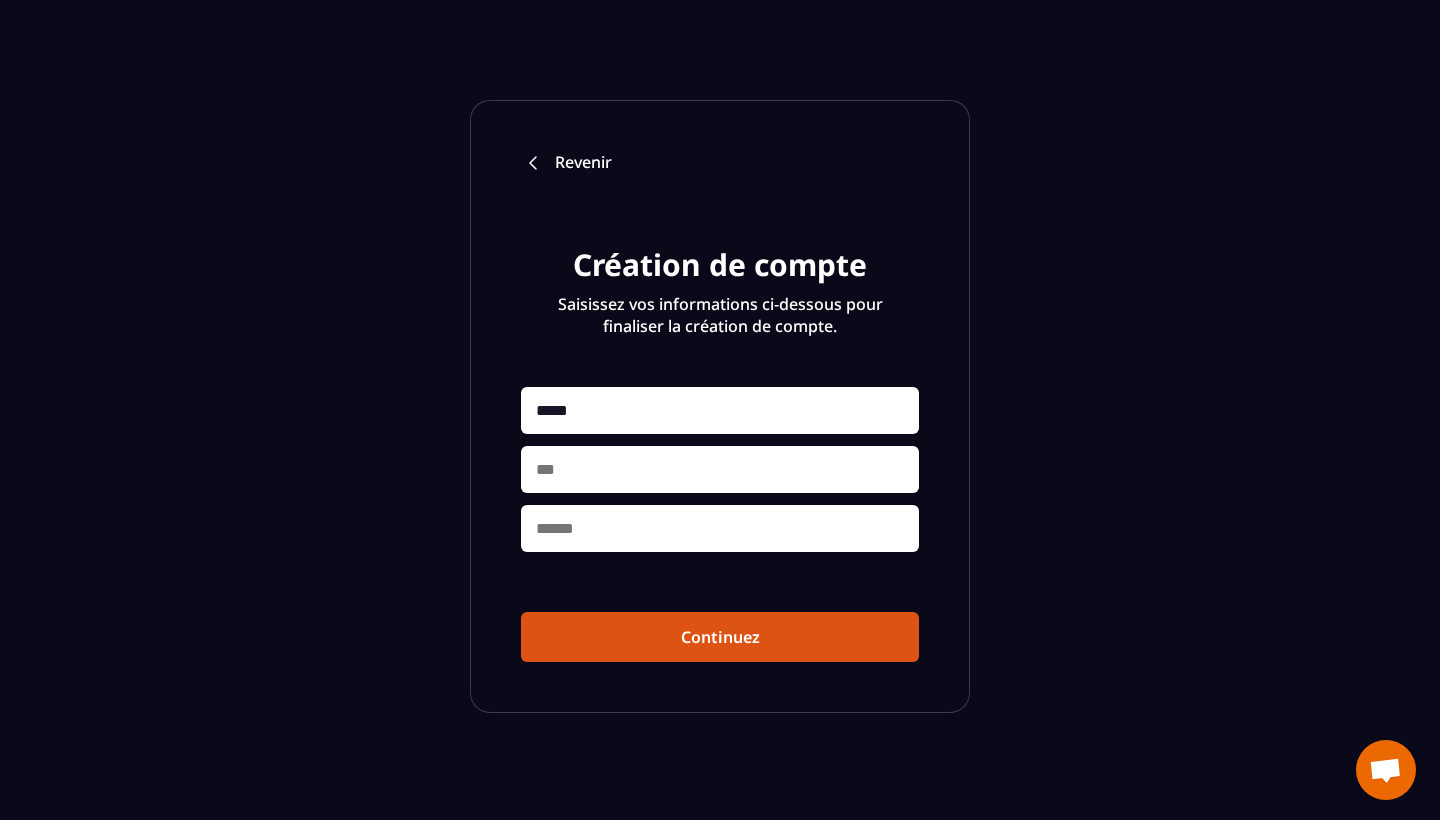 type on "*****" 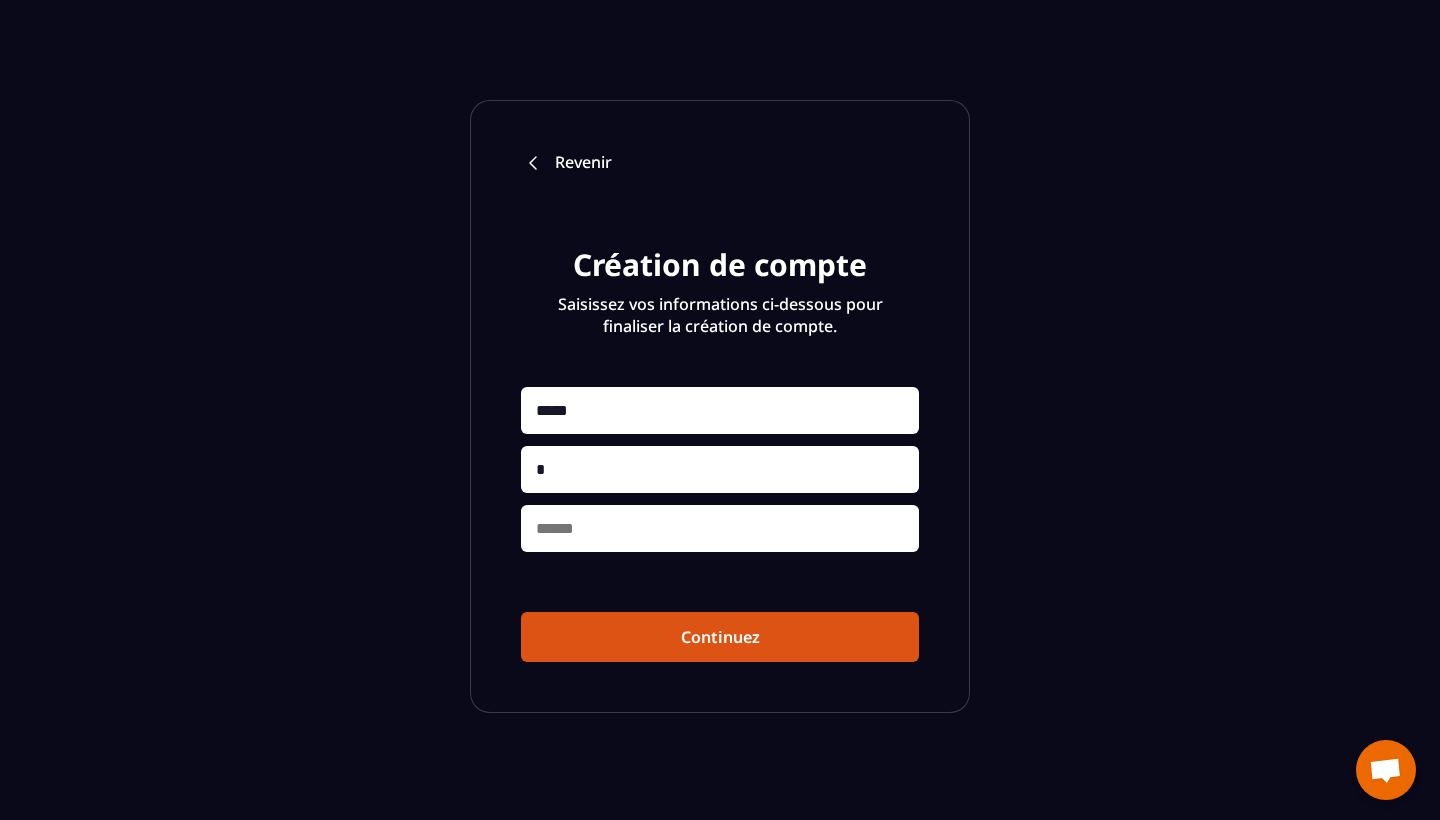 type on "**" 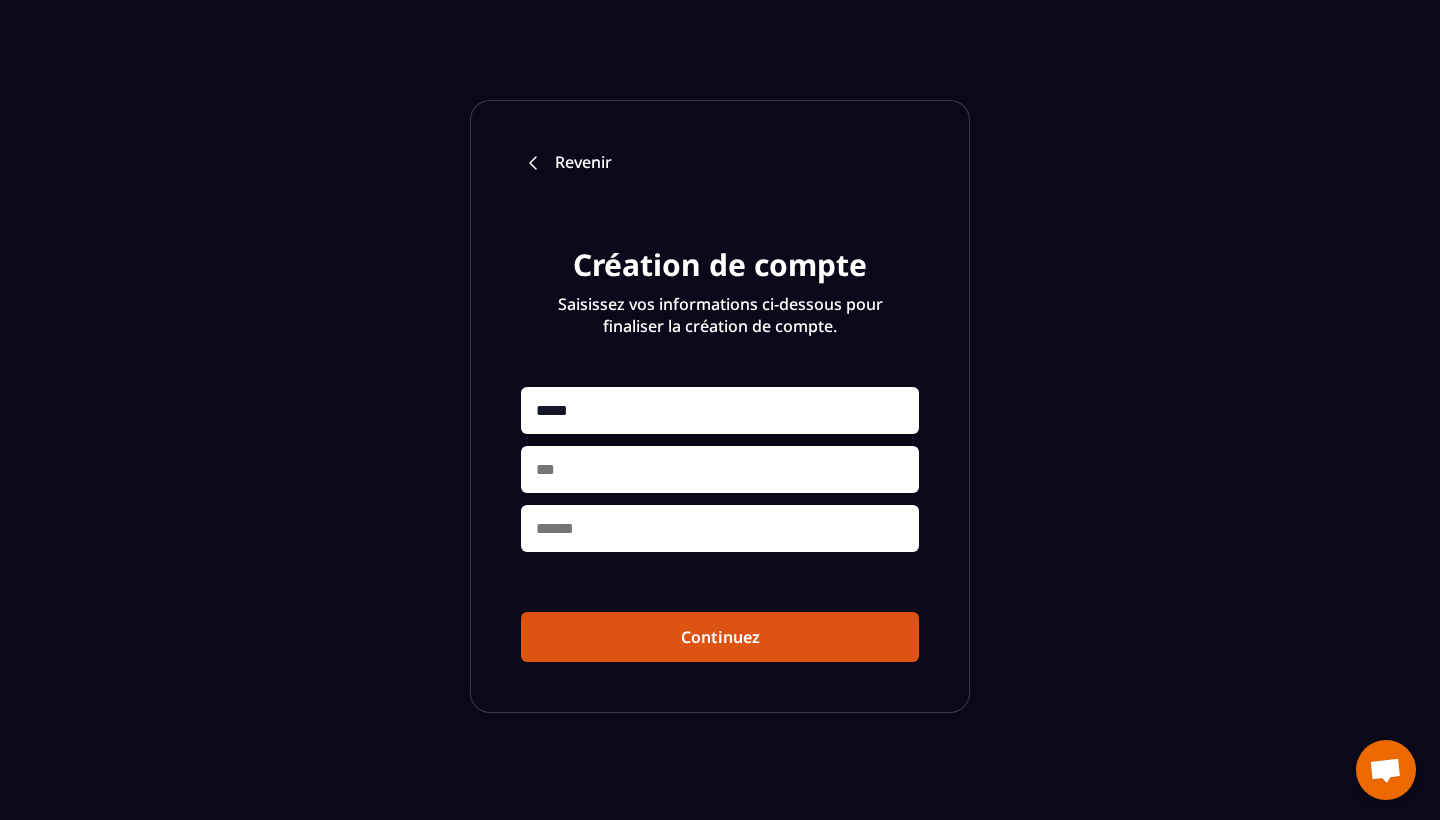 type on "*****" 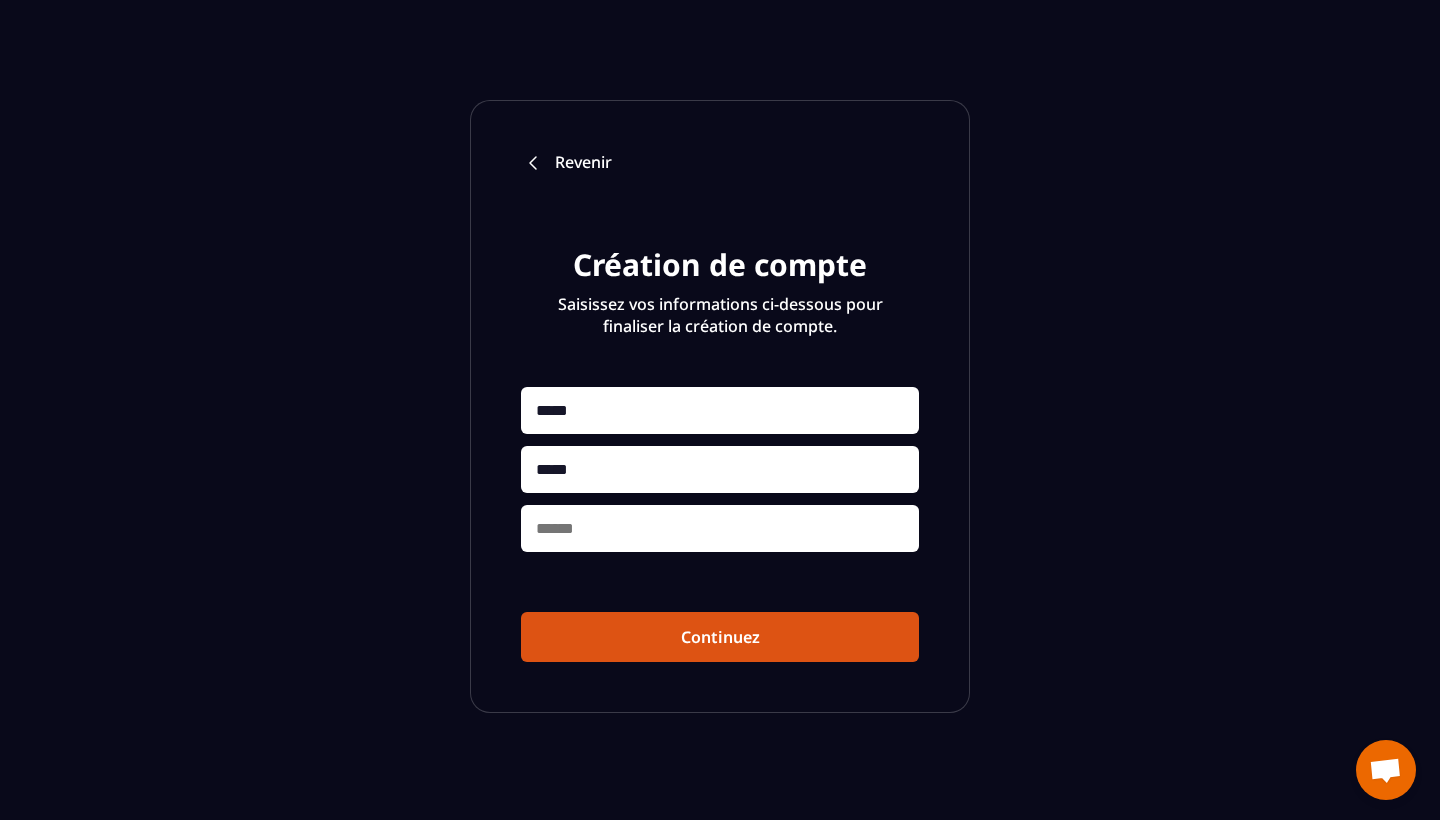 type on "********" 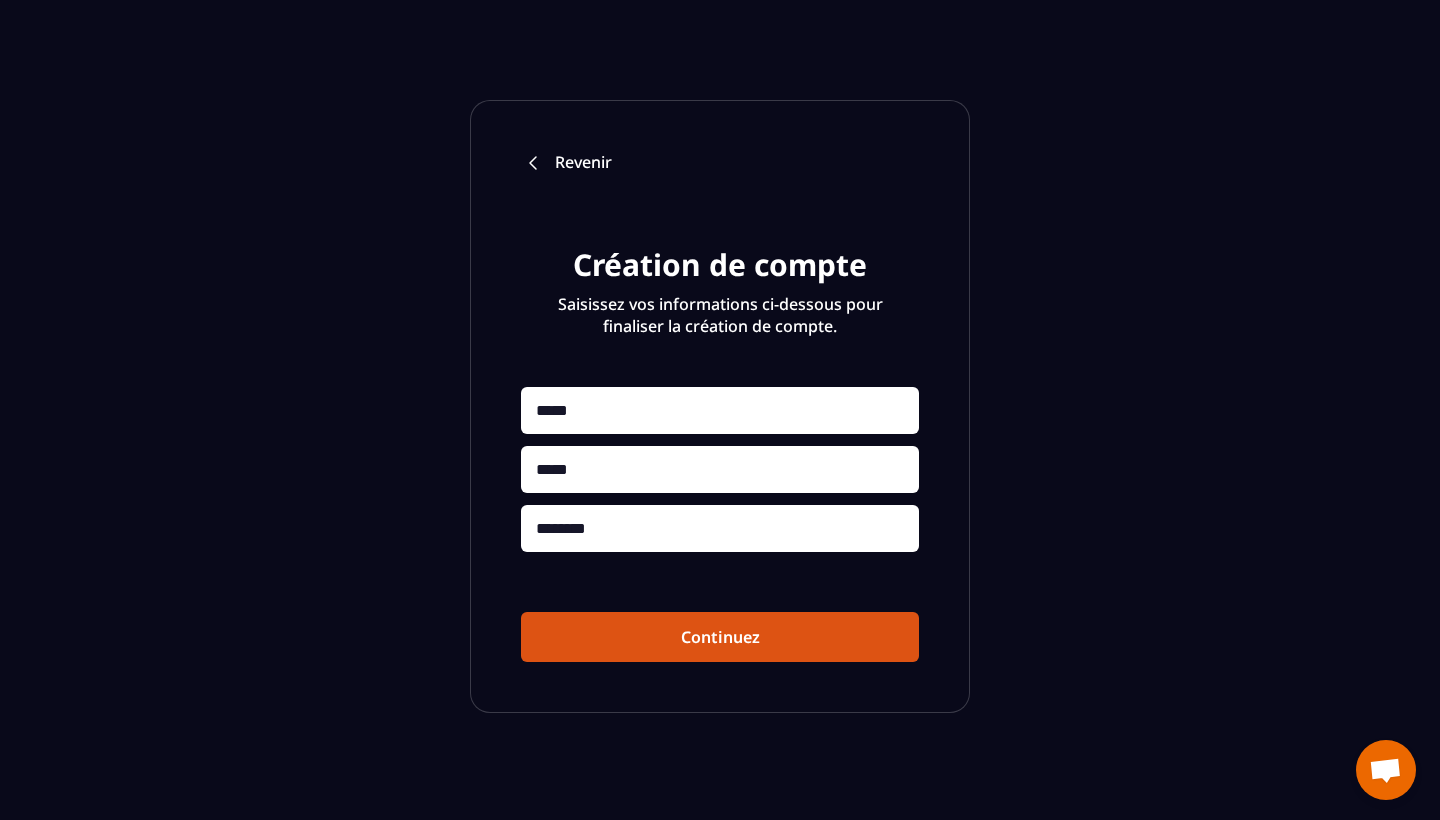 click on "Continuez" at bounding box center [720, 637] 